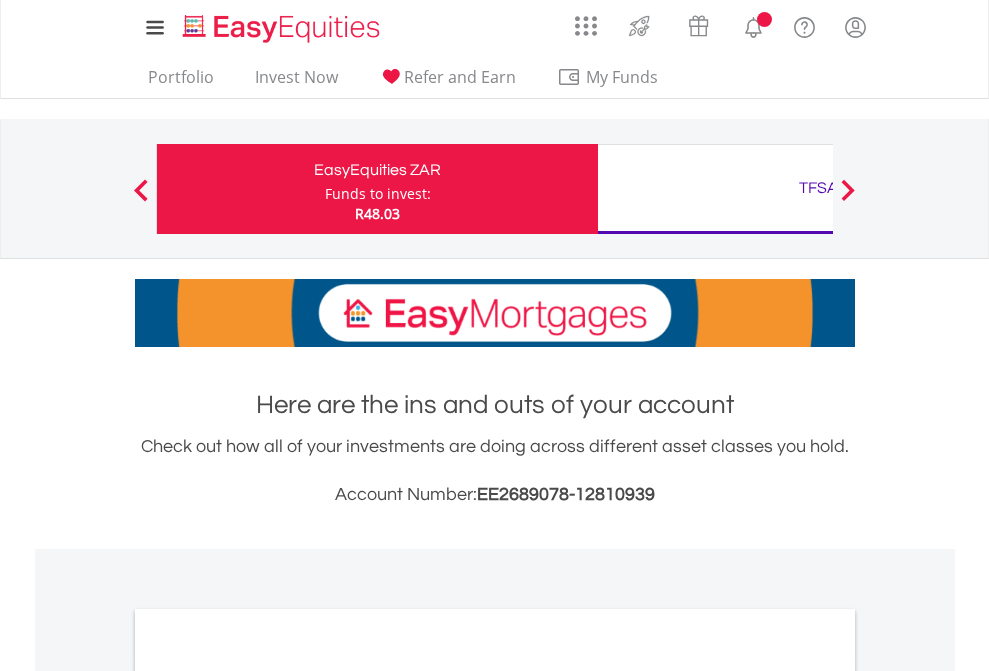 scroll, scrollTop: 0, scrollLeft: 0, axis: both 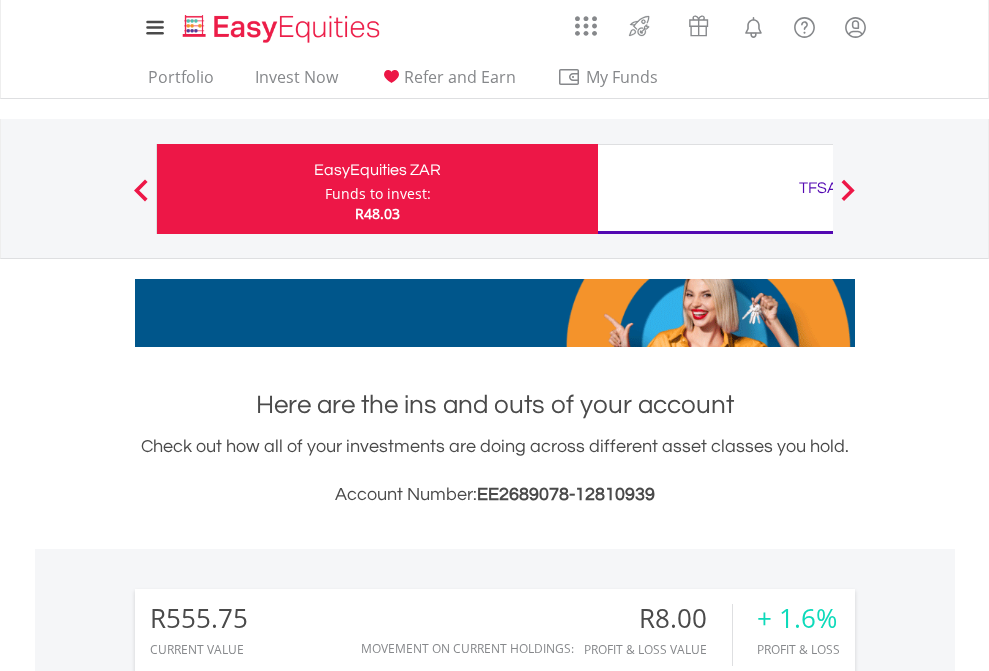 click on "Funds to invest:" at bounding box center [378, 194] 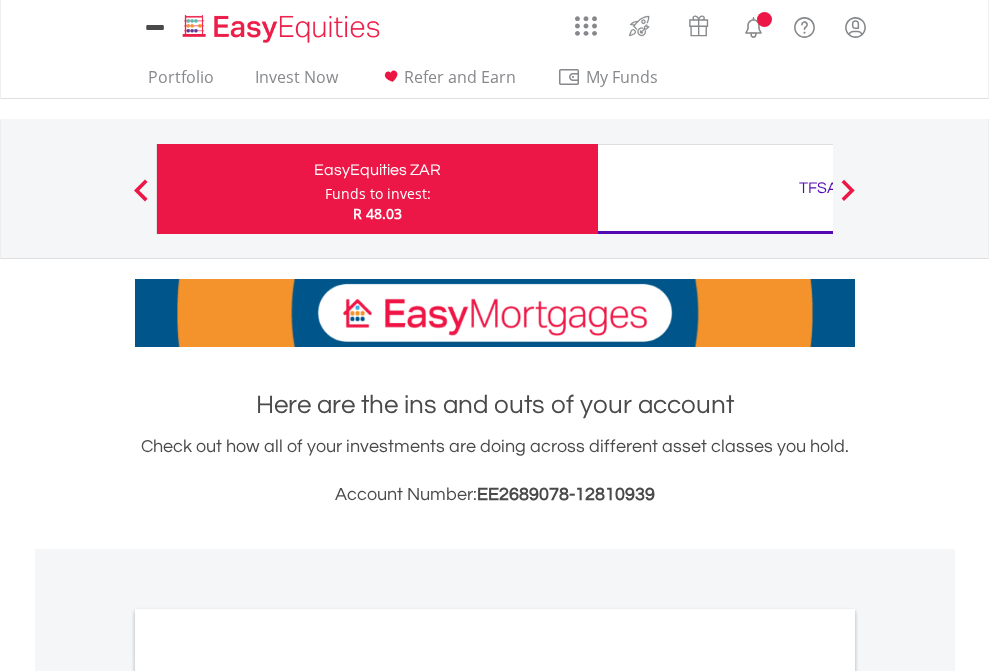 scroll, scrollTop: 0, scrollLeft: 0, axis: both 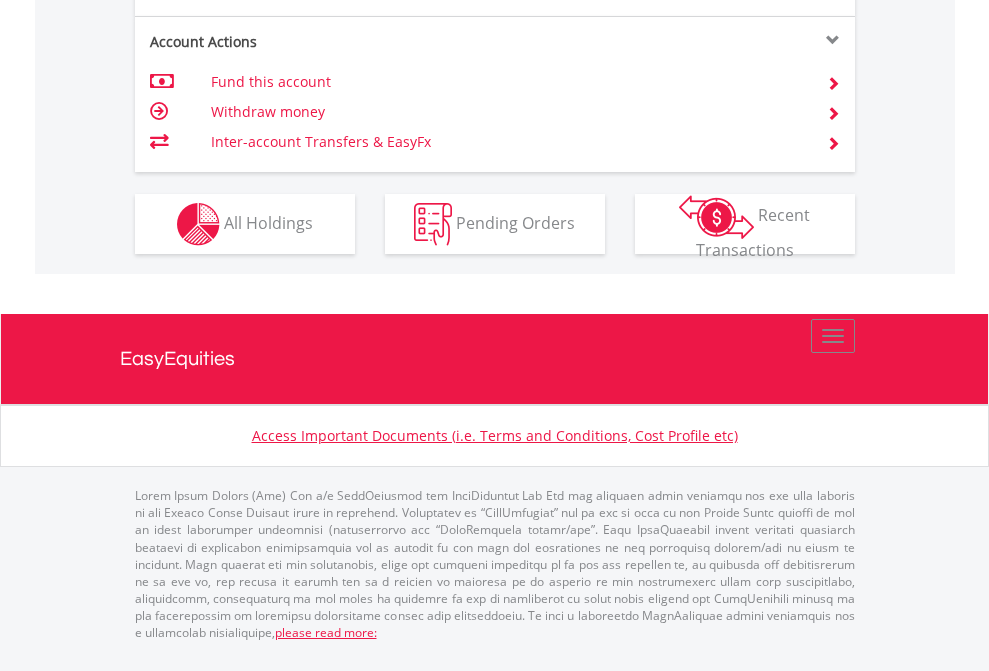 click on "Investment types" at bounding box center (706, -337) 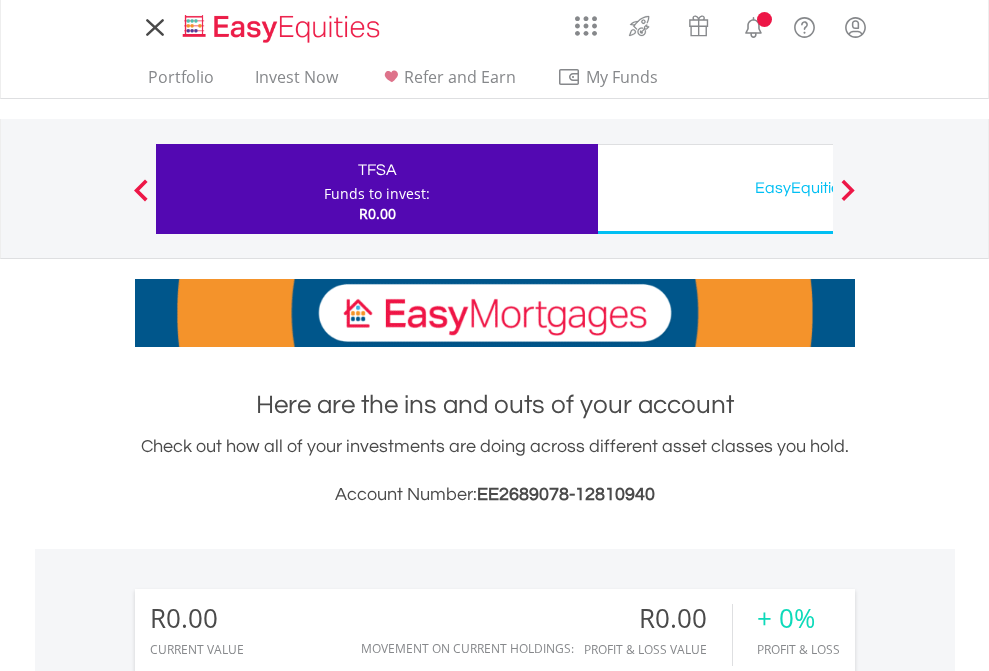 scroll, scrollTop: 0, scrollLeft: 0, axis: both 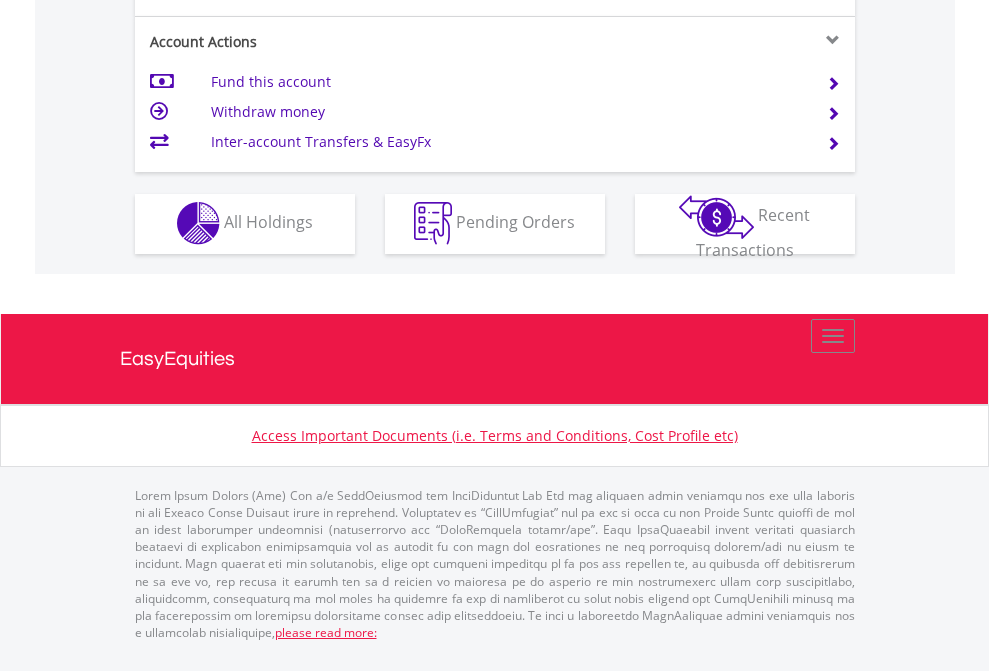 click on "Investment types" at bounding box center [706, -353] 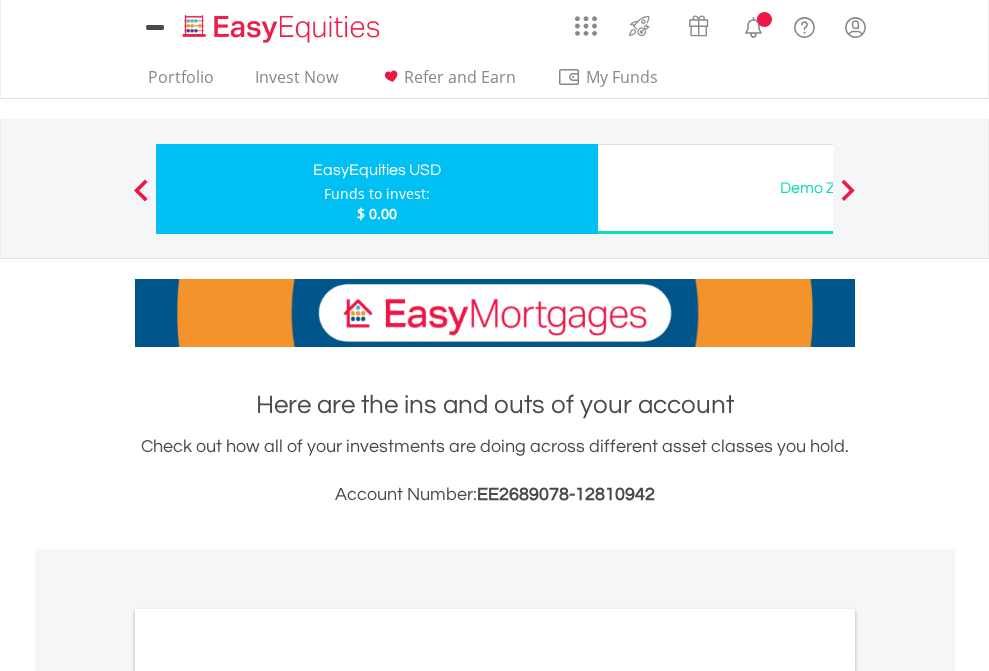 scroll, scrollTop: 0, scrollLeft: 0, axis: both 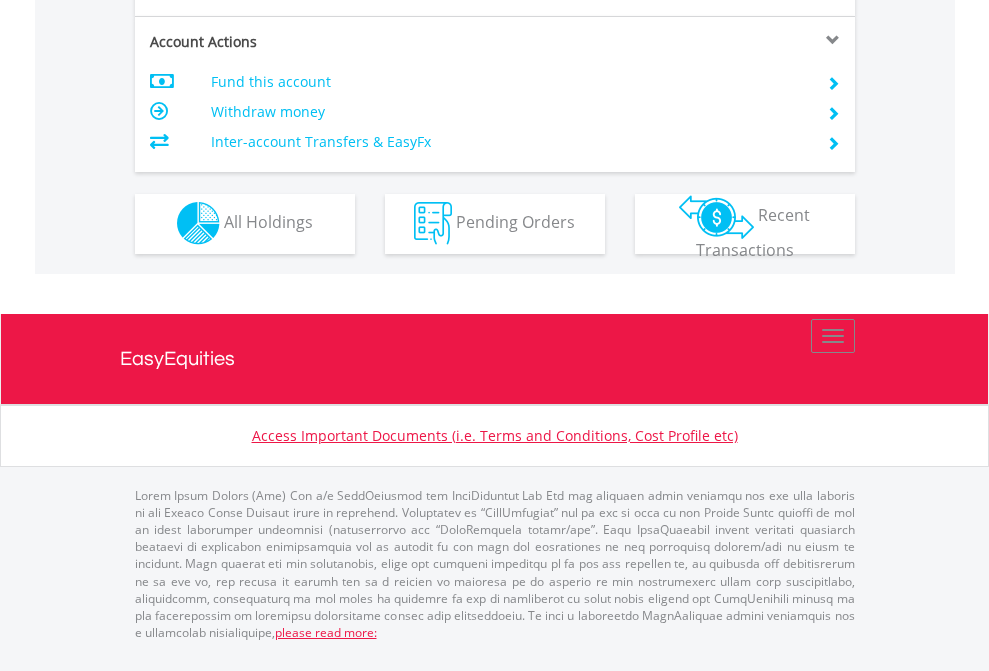 click on "Investment types" at bounding box center [706, -353] 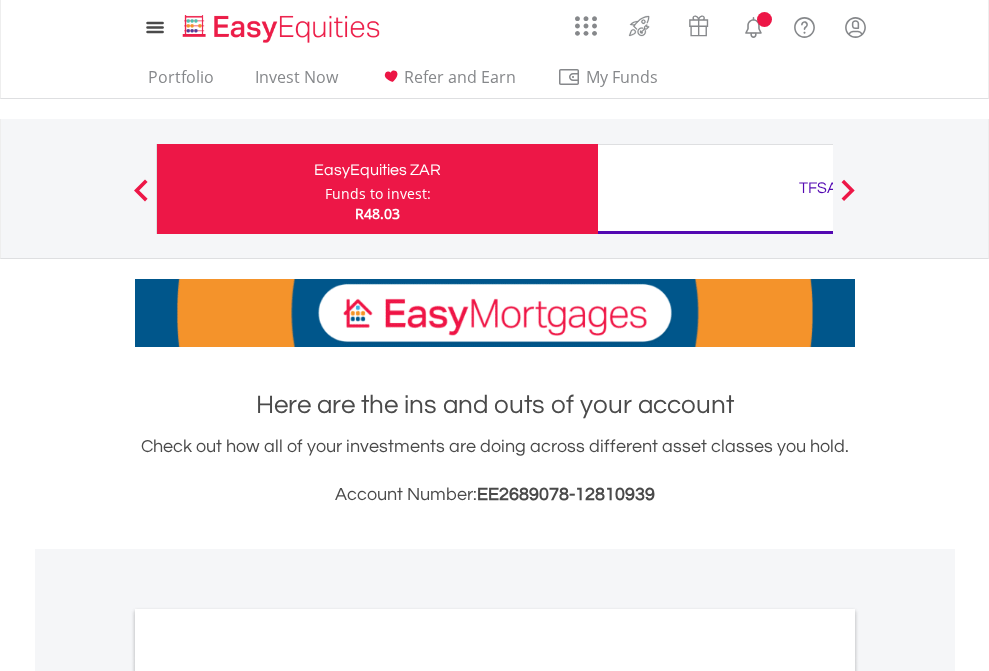 scroll, scrollTop: 0, scrollLeft: 0, axis: both 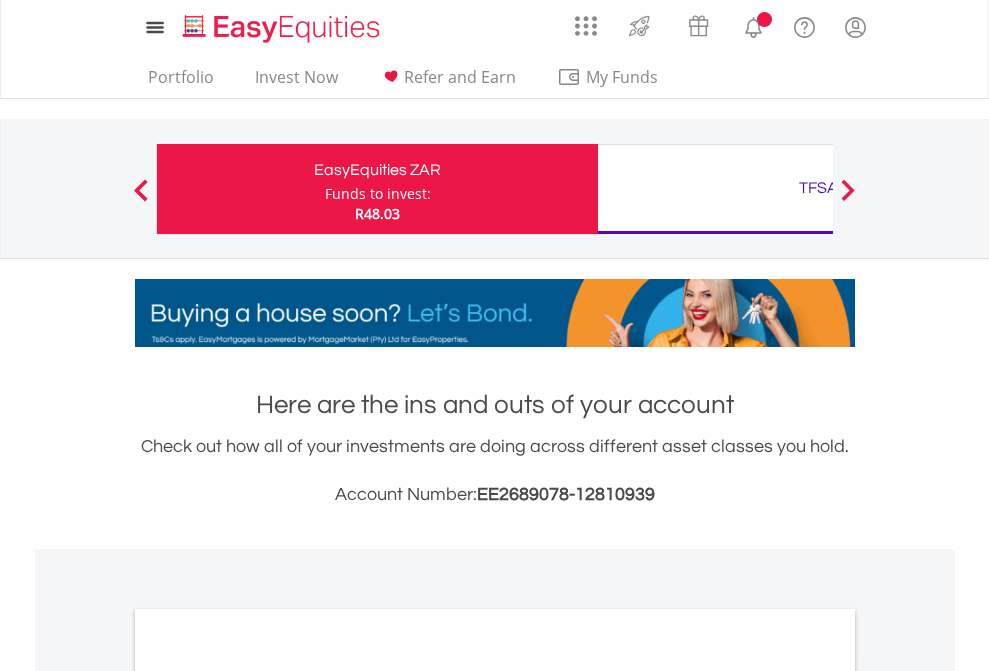 click on "All Holdings" at bounding box center (268, 1096) 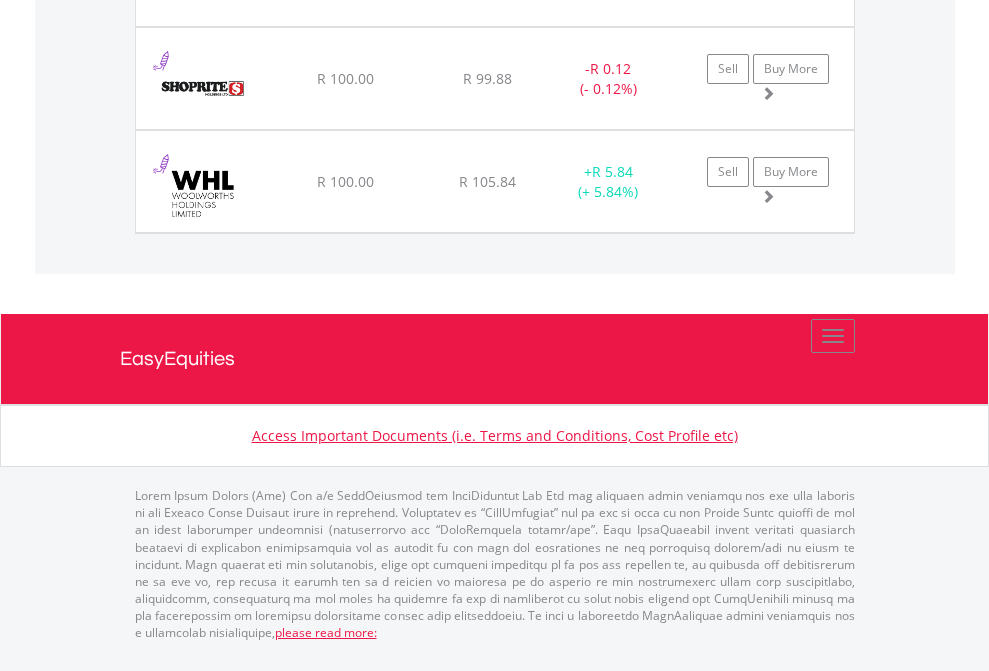 scroll, scrollTop: 2225, scrollLeft: 0, axis: vertical 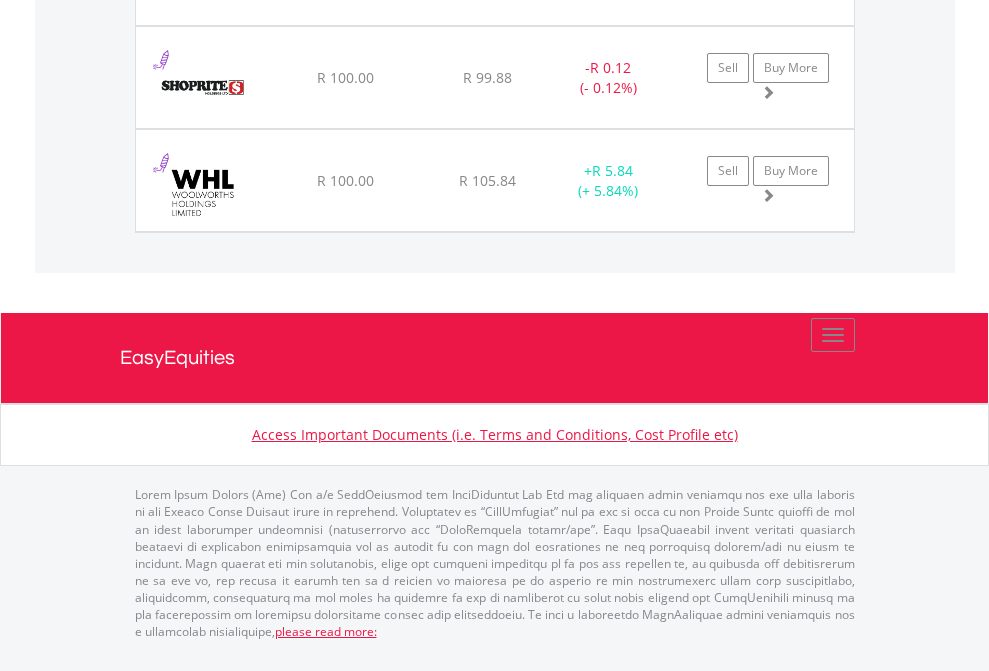click on "TFSA" at bounding box center [818, -1751] 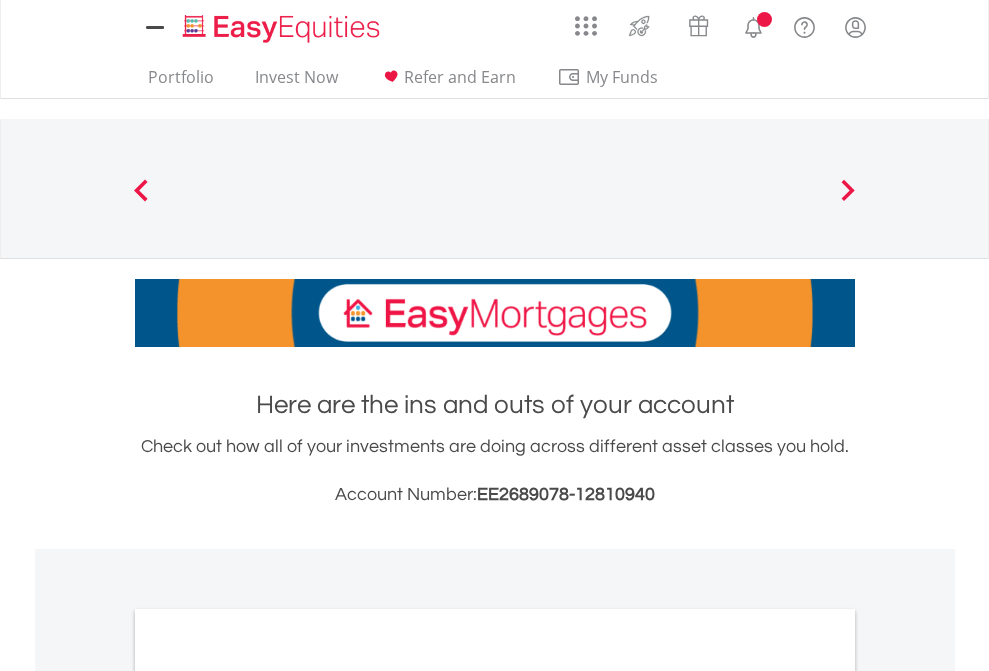 scroll, scrollTop: 0, scrollLeft: 0, axis: both 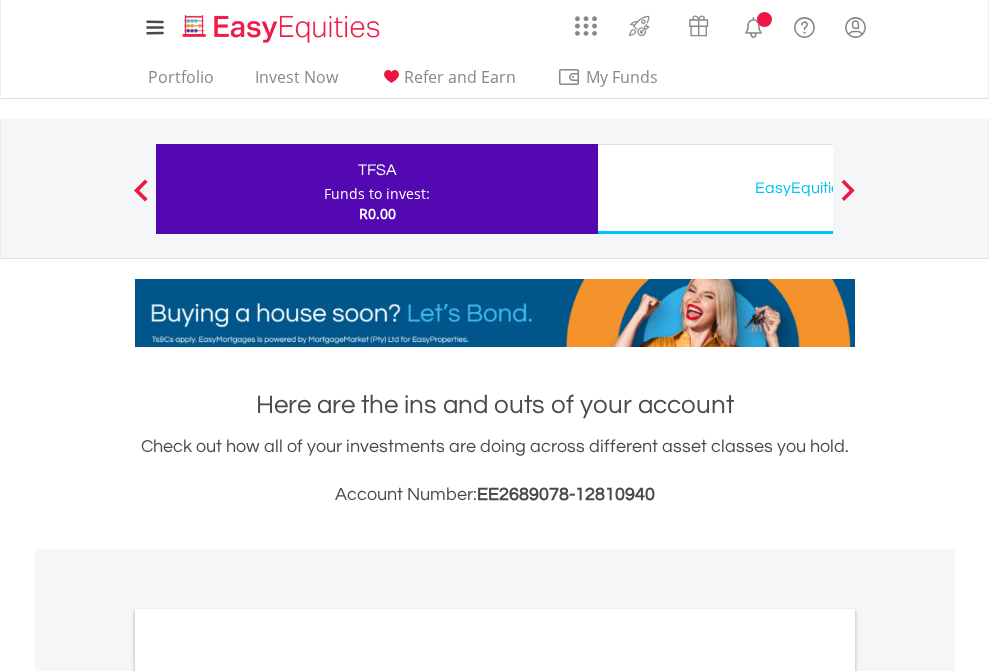 click on "All Holdings" at bounding box center (268, 1096) 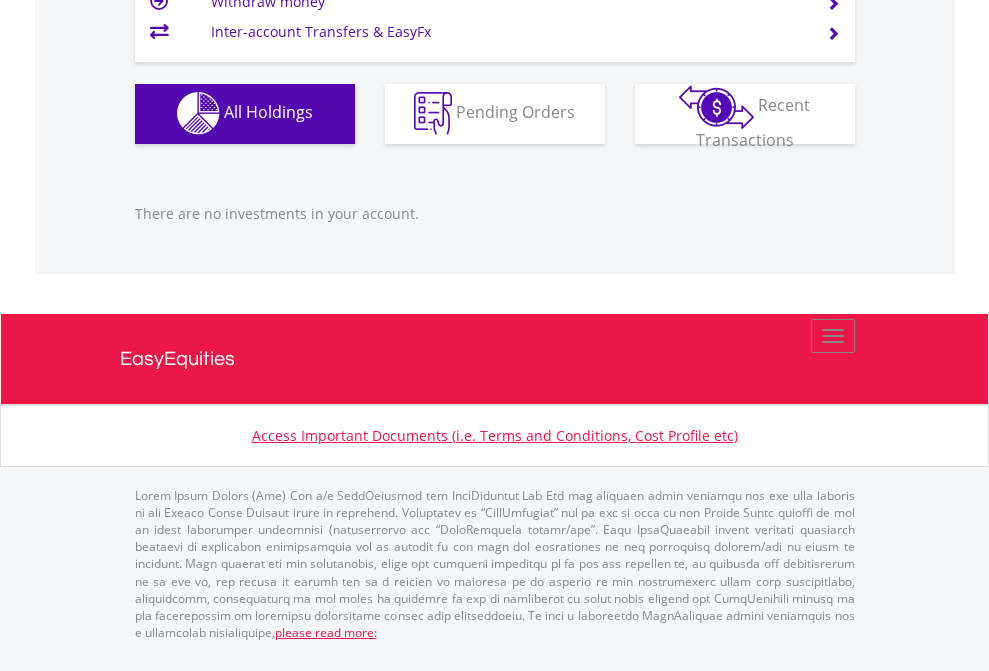 scroll, scrollTop: 1980, scrollLeft: 0, axis: vertical 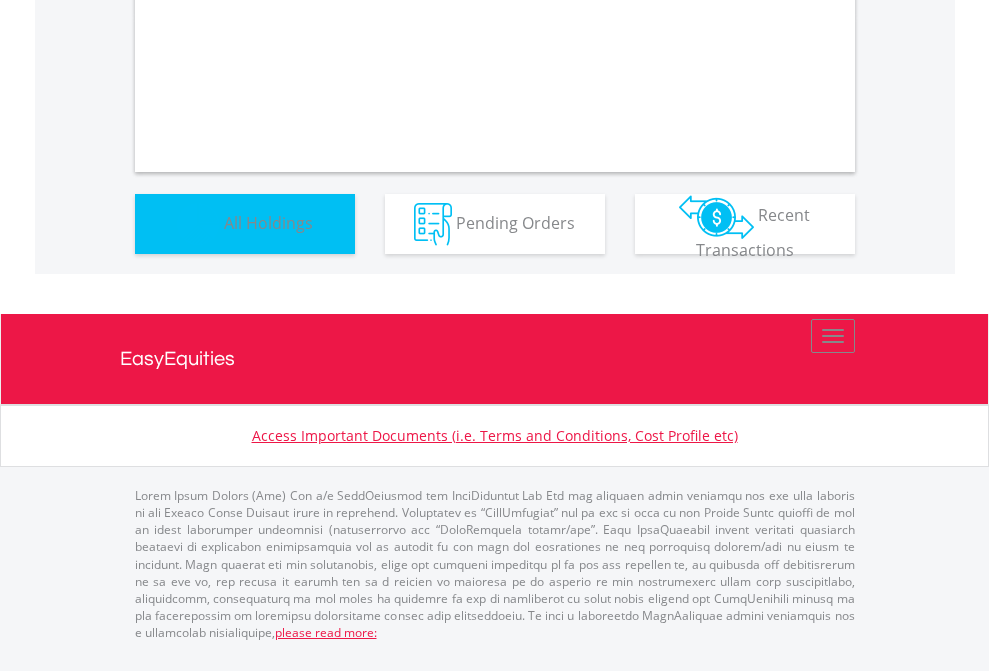 click on "All Holdings" at bounding box center [268, 222] 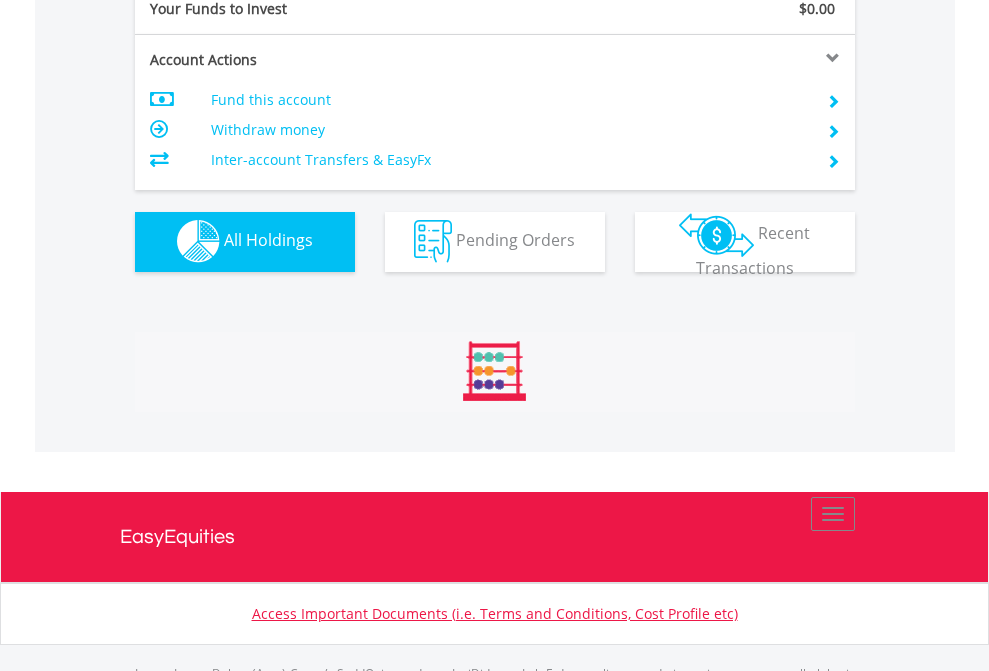 scroll, scrollTop: 999808, scrollLeft: 999687, axis: both 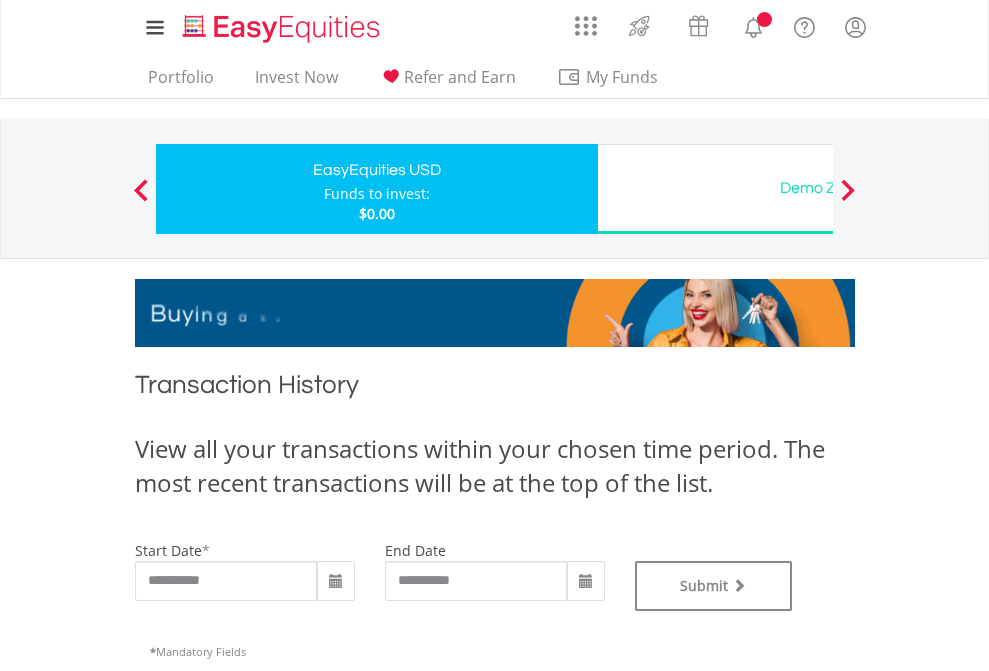 type on "**********" 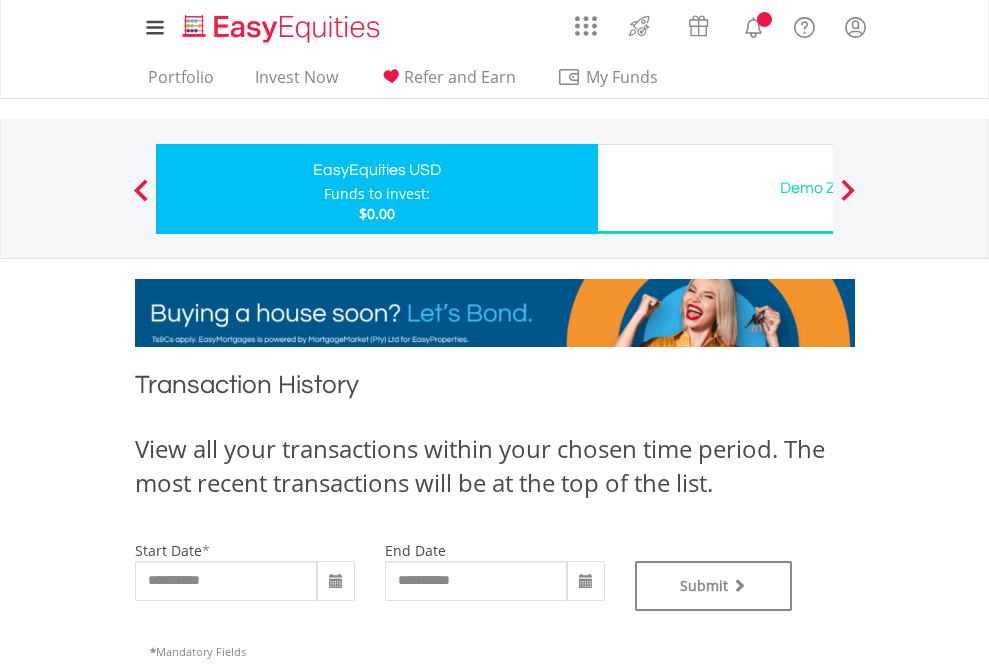 type on "**********" 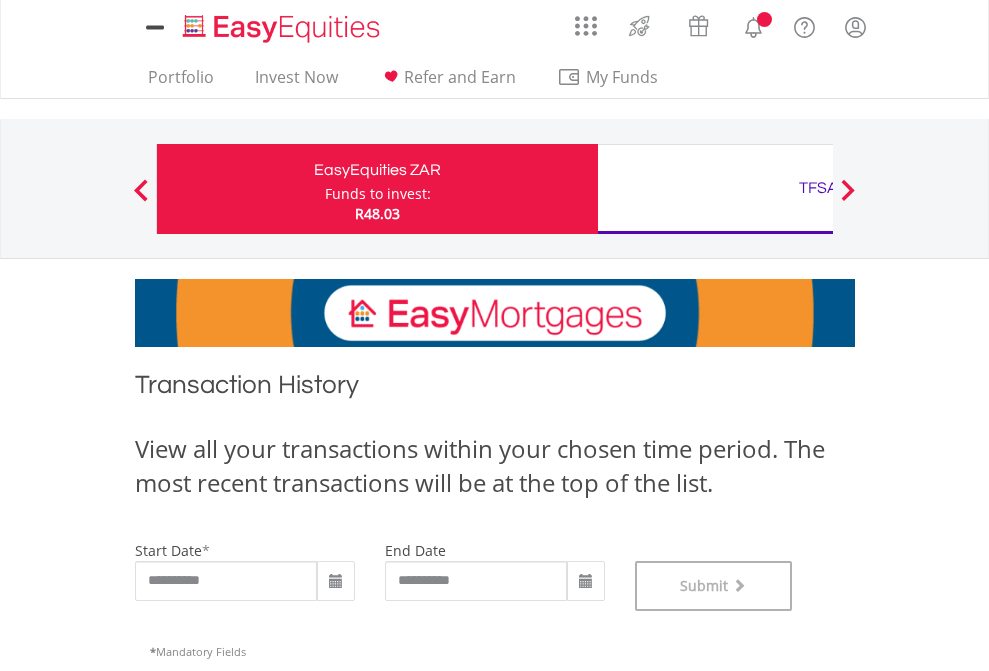 scroll, scrollTop: 811, scrollLeft: 0, axis: vertical 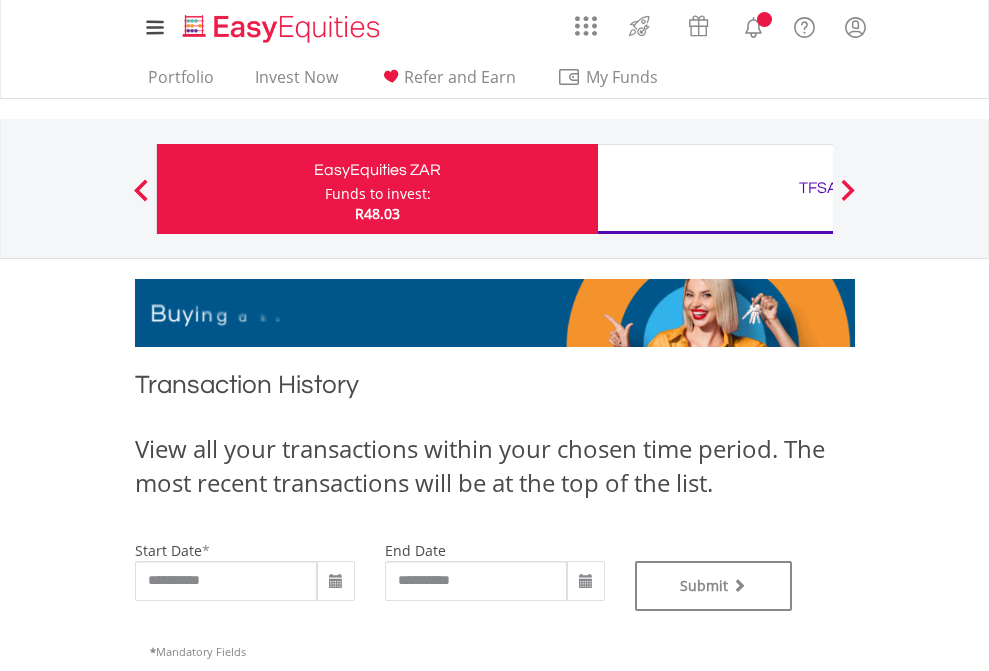 click on "TFSA" at bounding box center [818, 188] 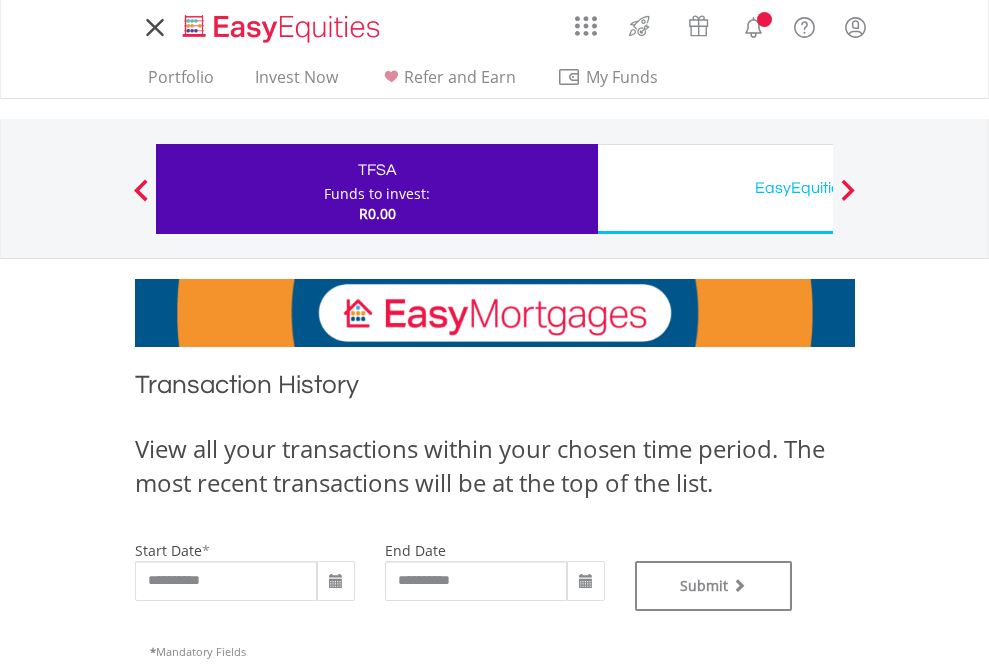 scroll, scrollTop: 0, scrollLeft: 0, axis: both 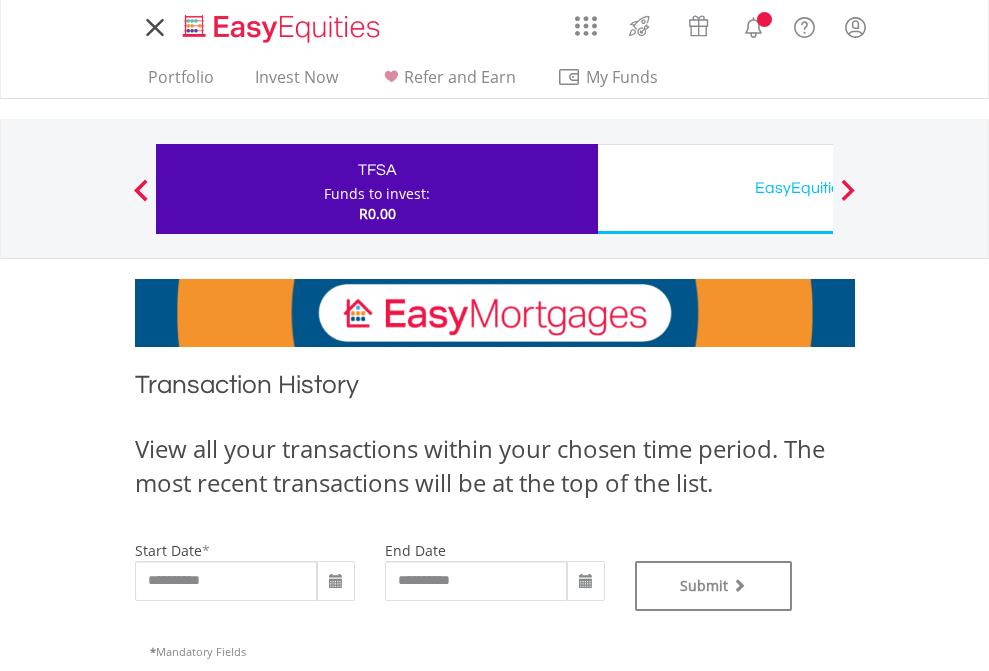 type on "**********" 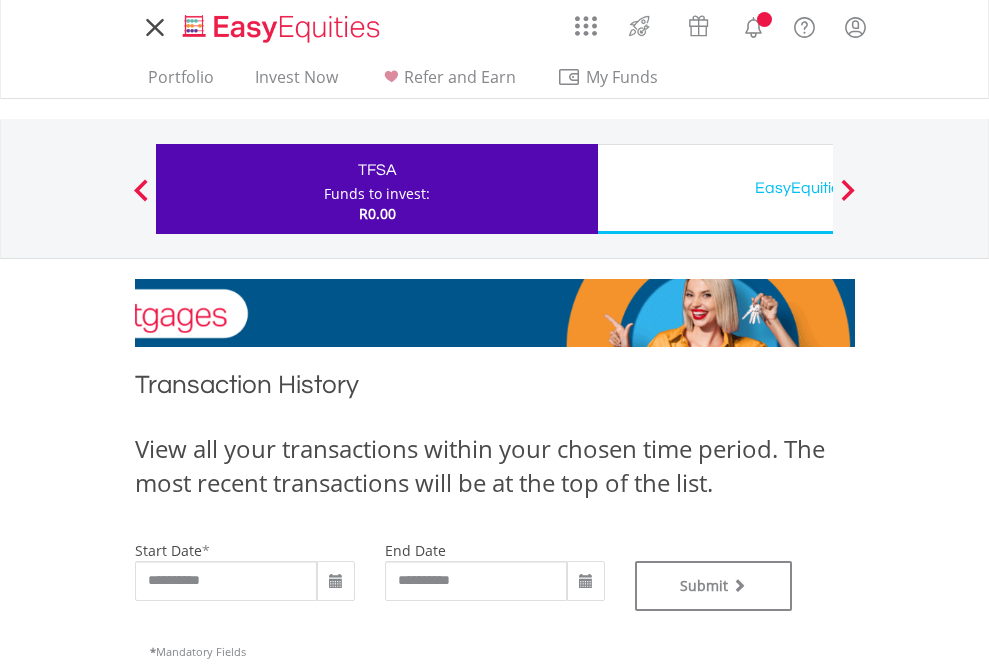 type on "**********" 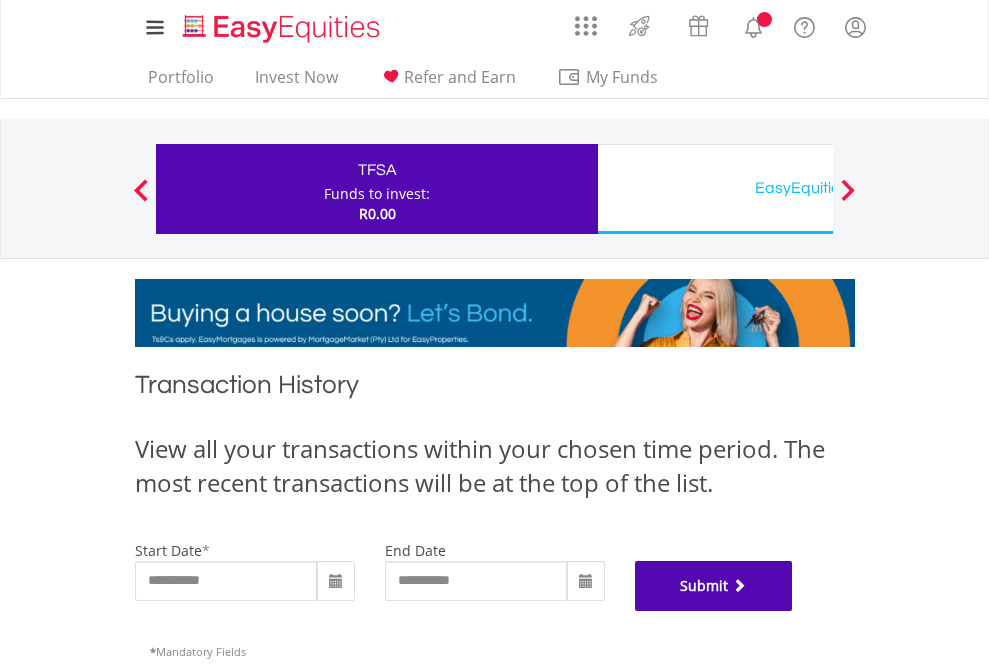 click on "Submit" at bounding box center (714, 586) 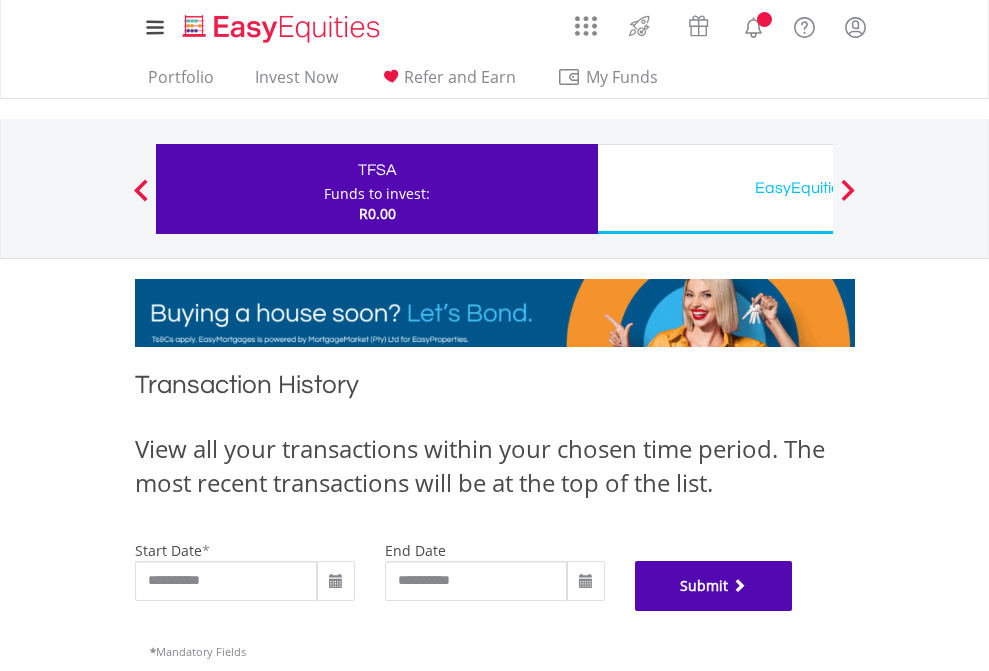 scroll, scrollTop: 811, scrollLeft: 0, axis: vertical 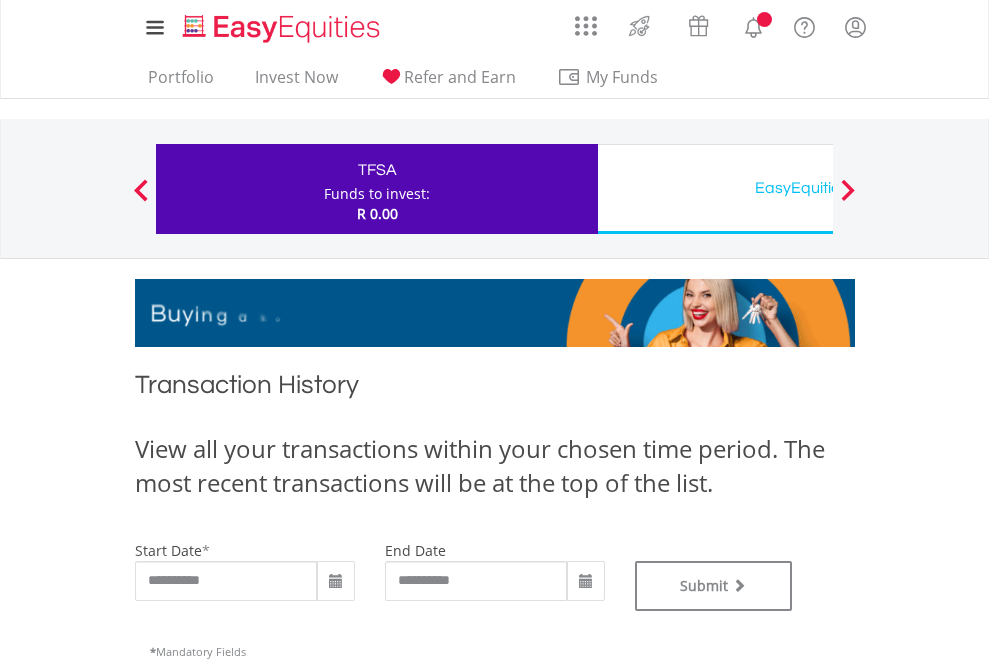click on "EasyEquities USD" at bounding box center (818, 188) 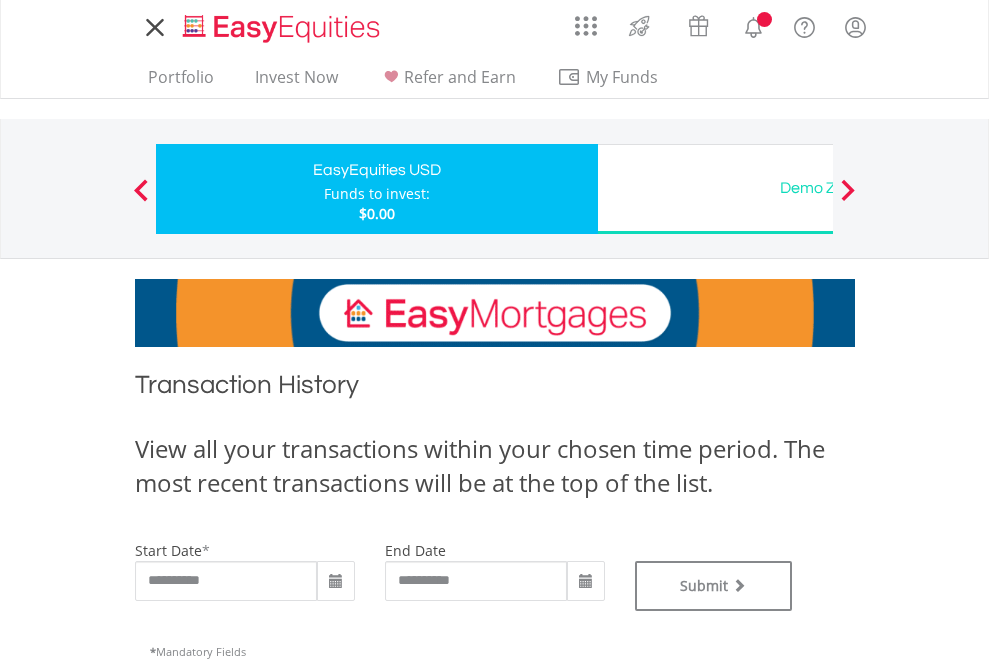 scroll, scrollTop: 0, scrollLeft: 0, axis: both 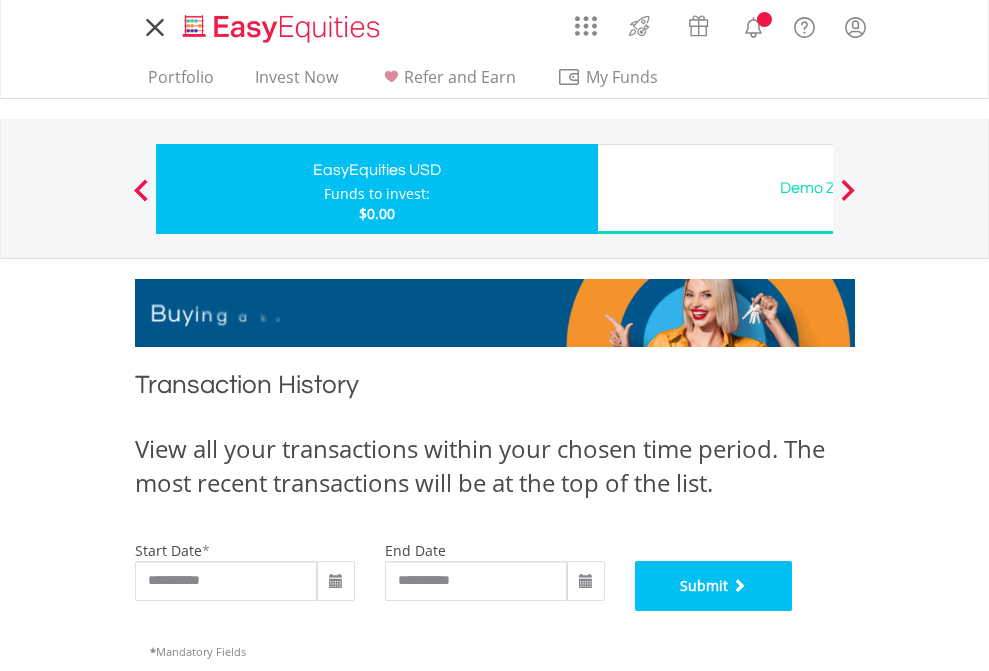 click on "Submit" at bounding box center (714, 586) 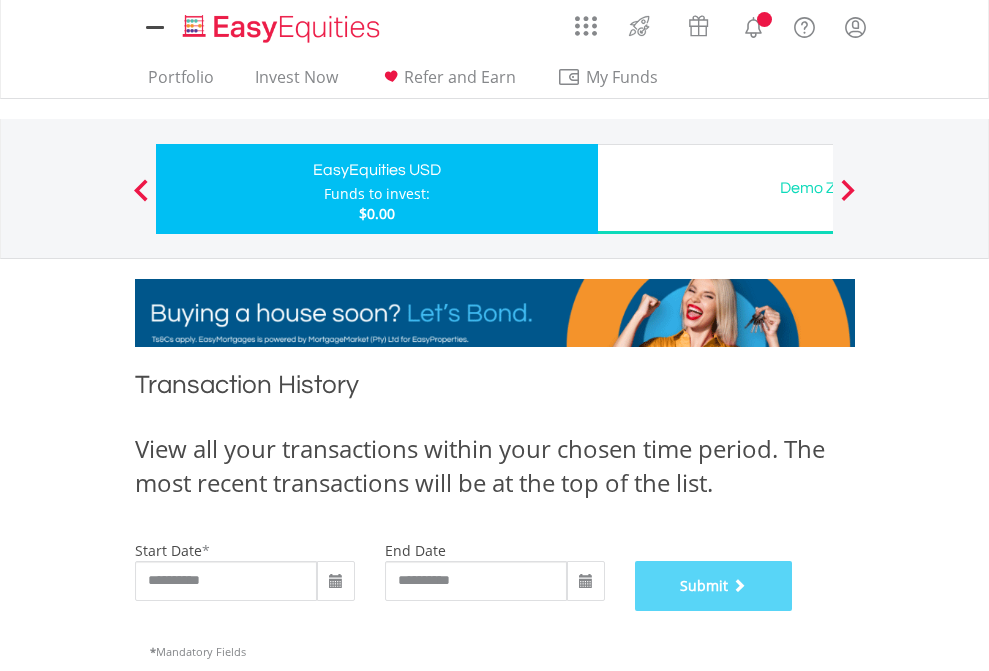 scroll, scrollTop: 811, scrollLeft: 0, axis: vertical 